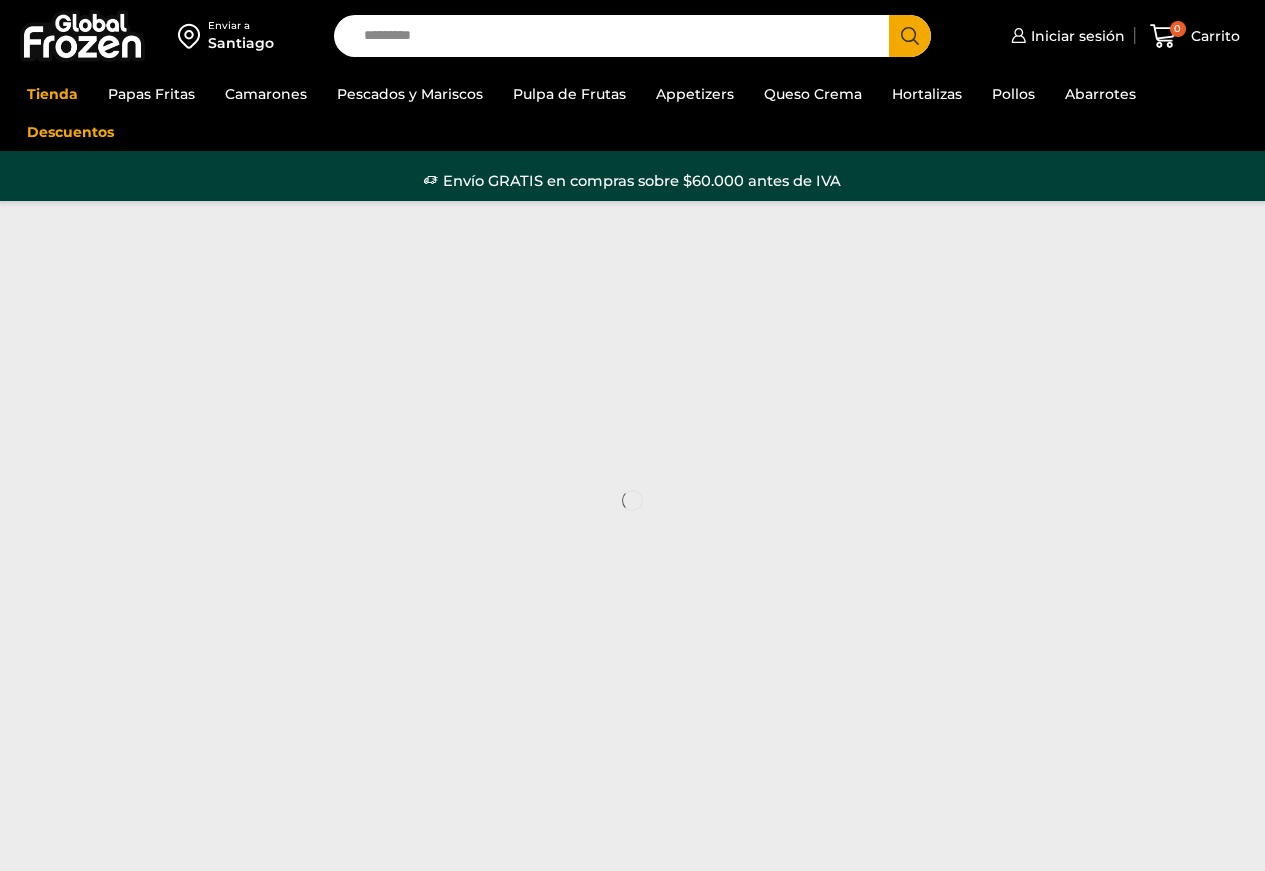 scroll, scrollTop: 0, scrollLeft: 0, axis: both 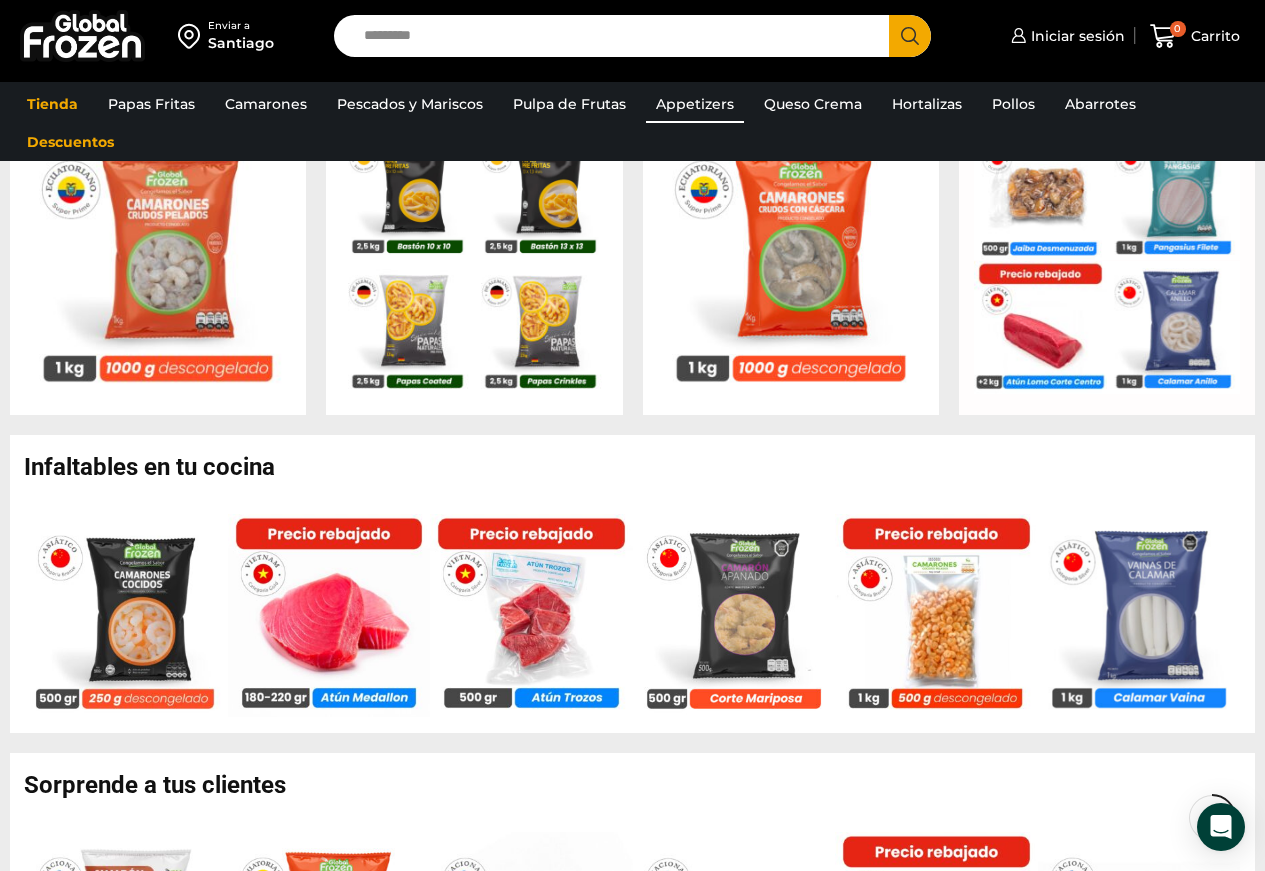 click on "Appetizers" at bounding box center [695, 104] 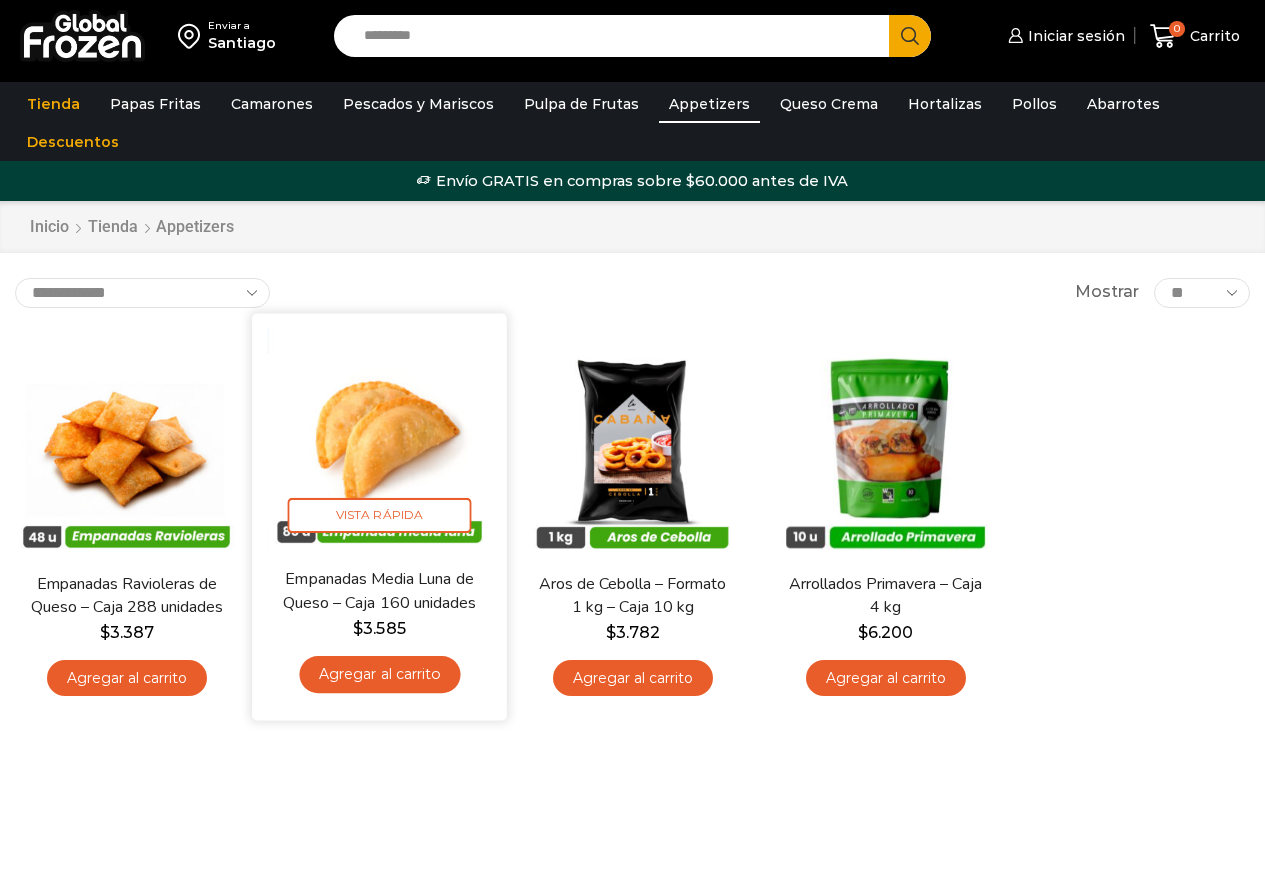 scroll, scrollTop: 0, scrollLeft: 0, axis: both 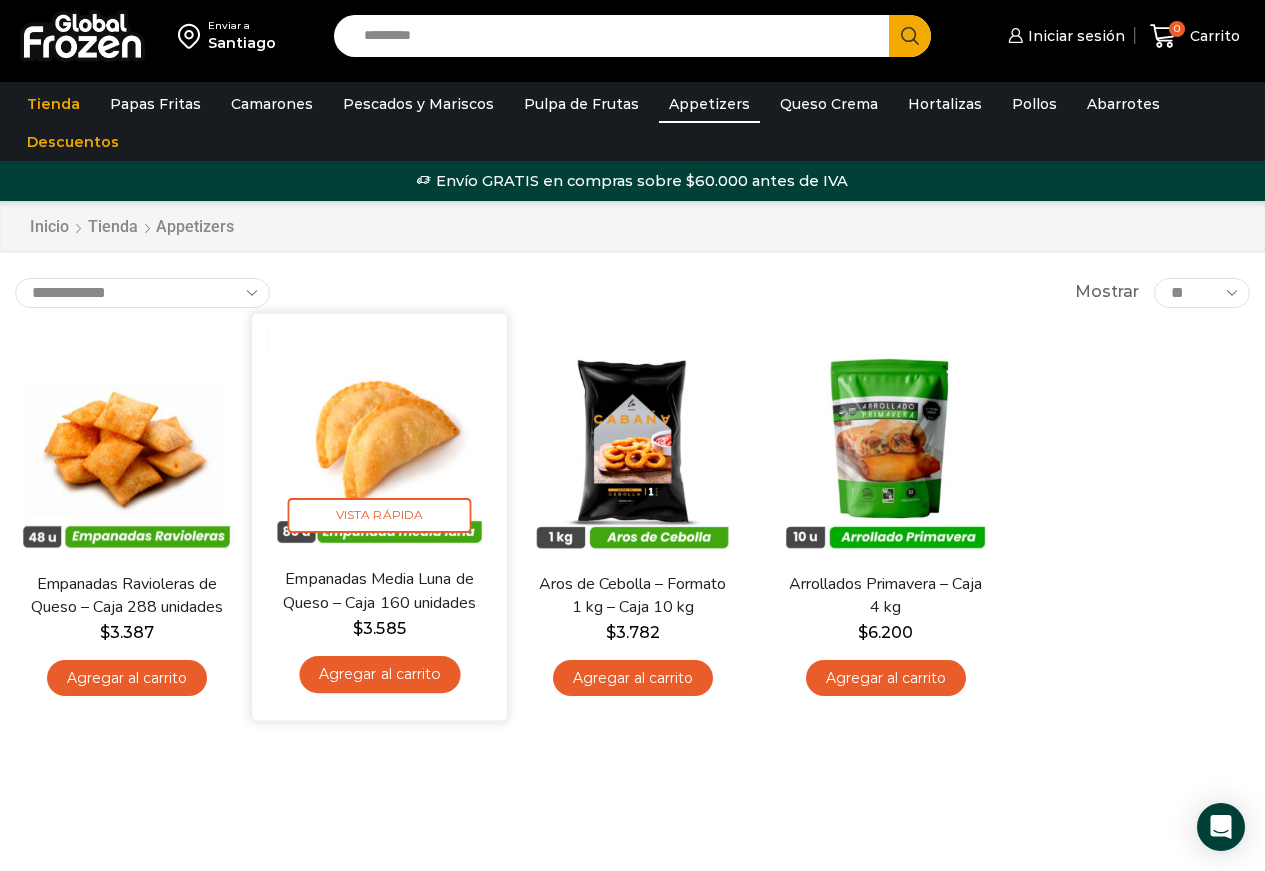 click on "Empanadas Media Luna de Queso – Caja 160 unidades" at bounding box center [379, 591] 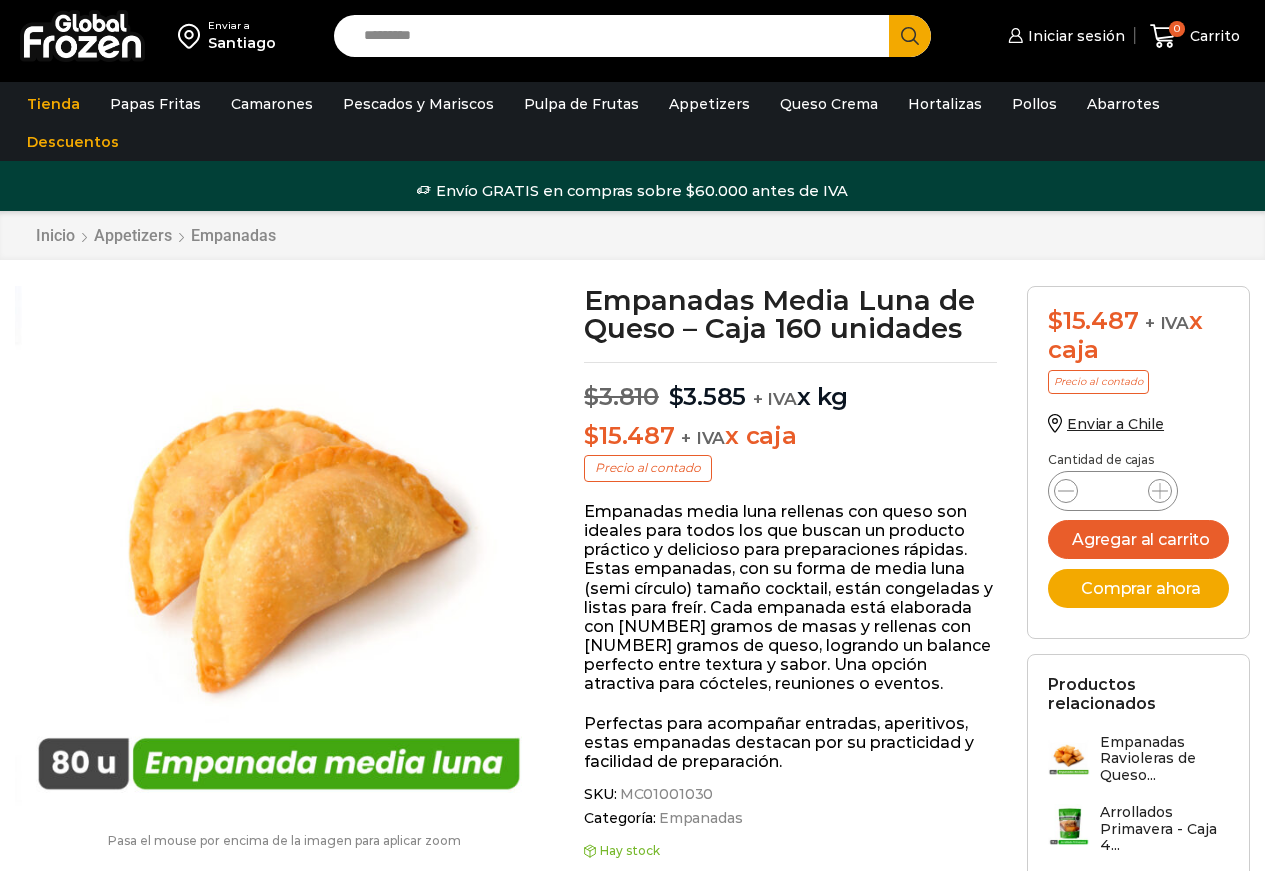 scroll, scrollTop: 106, scrollLeft: 0, axis: vertical 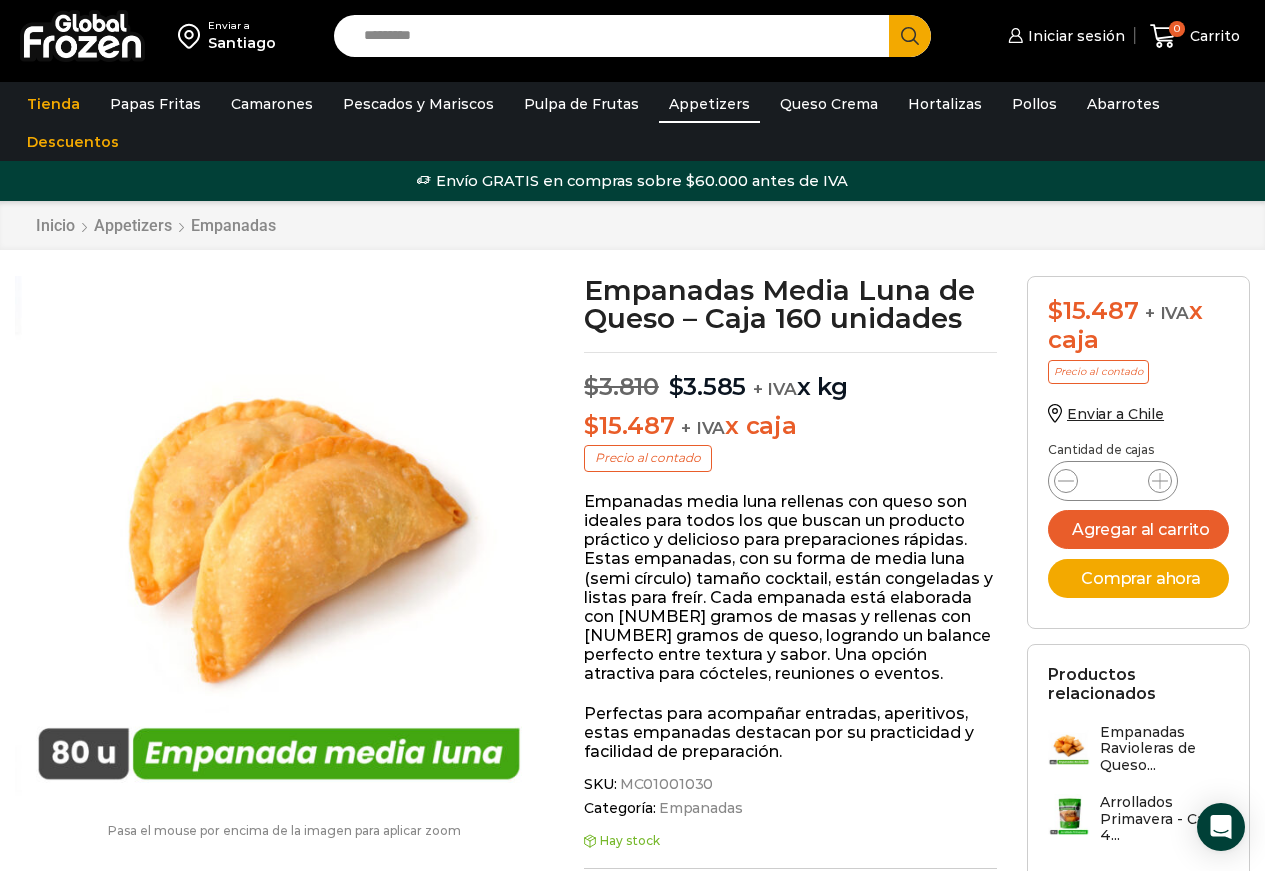 click on "Appetizers" at bounding box center (709, 104) 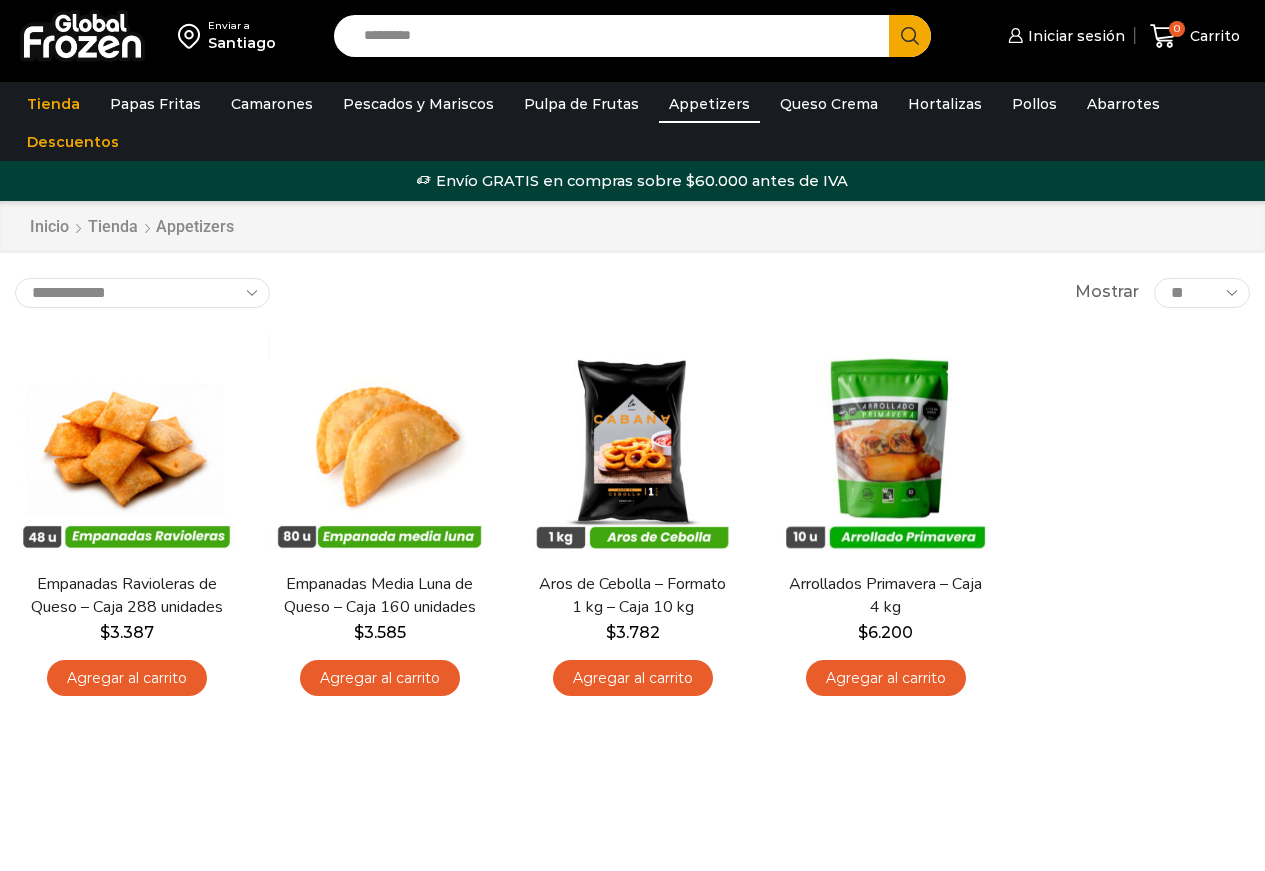 scroll, scrollTop: 1, scrollLeft: 0, axis: vertical 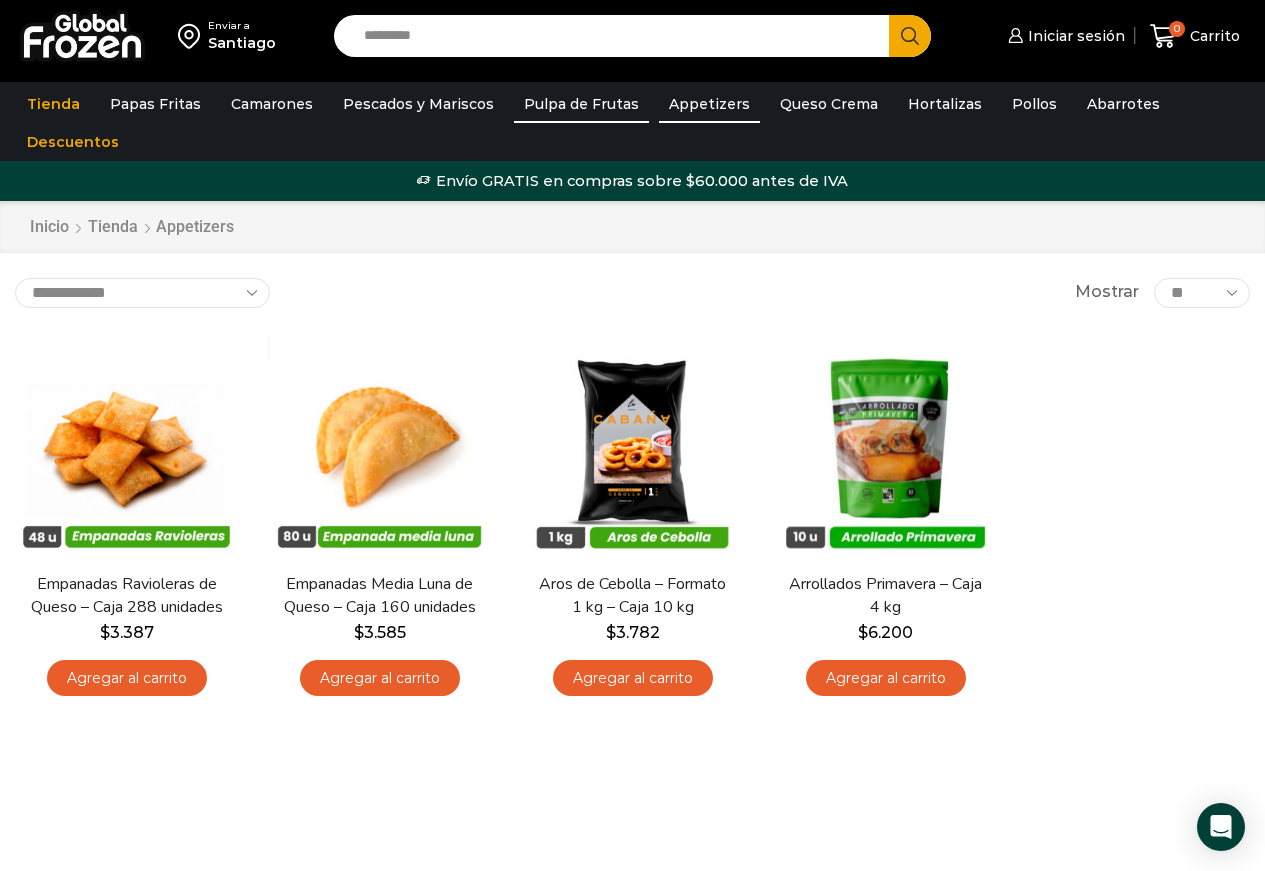 click on "Pulpa de Frutas" at bounding box center (581, 104) 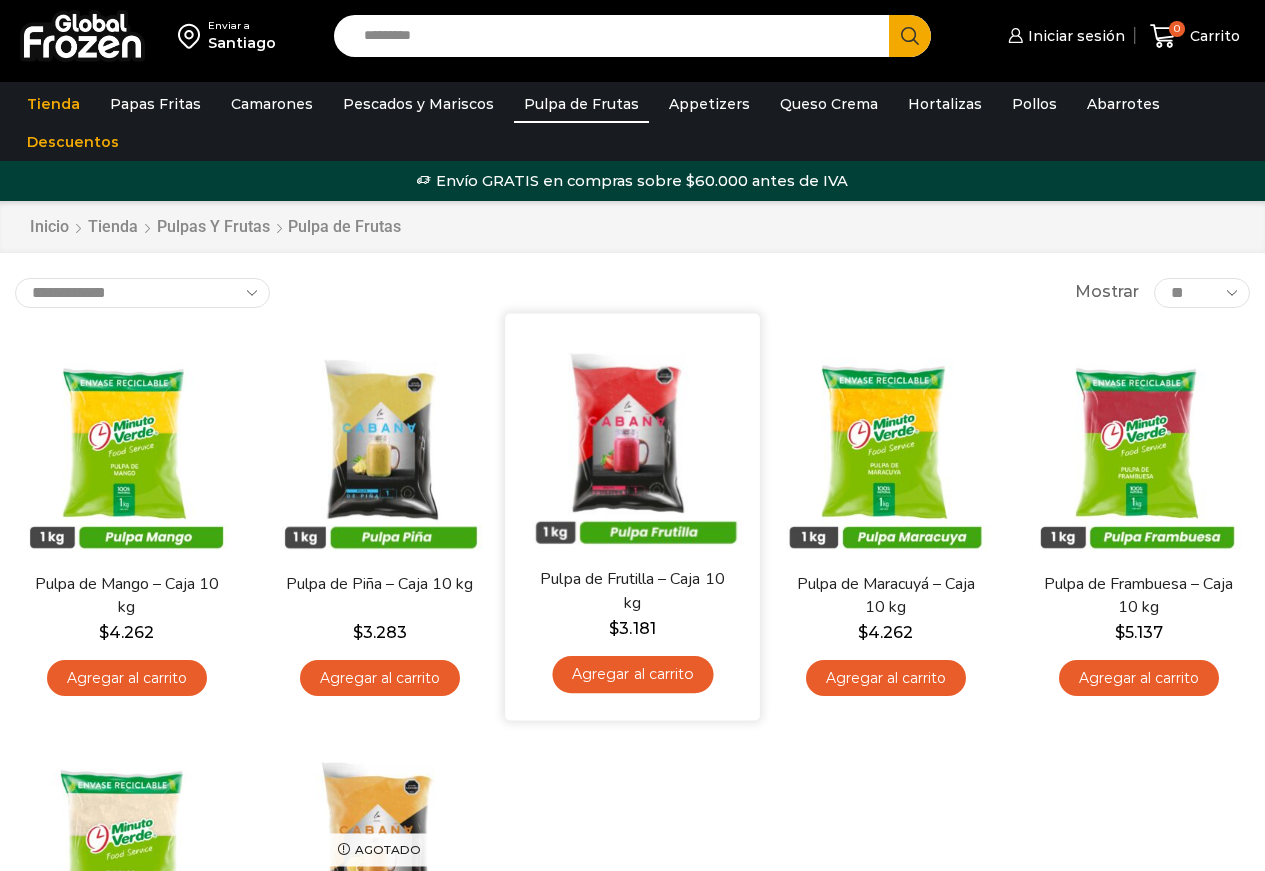 scroll, scrollTop: 0, scrollLeft: 0, axis: both 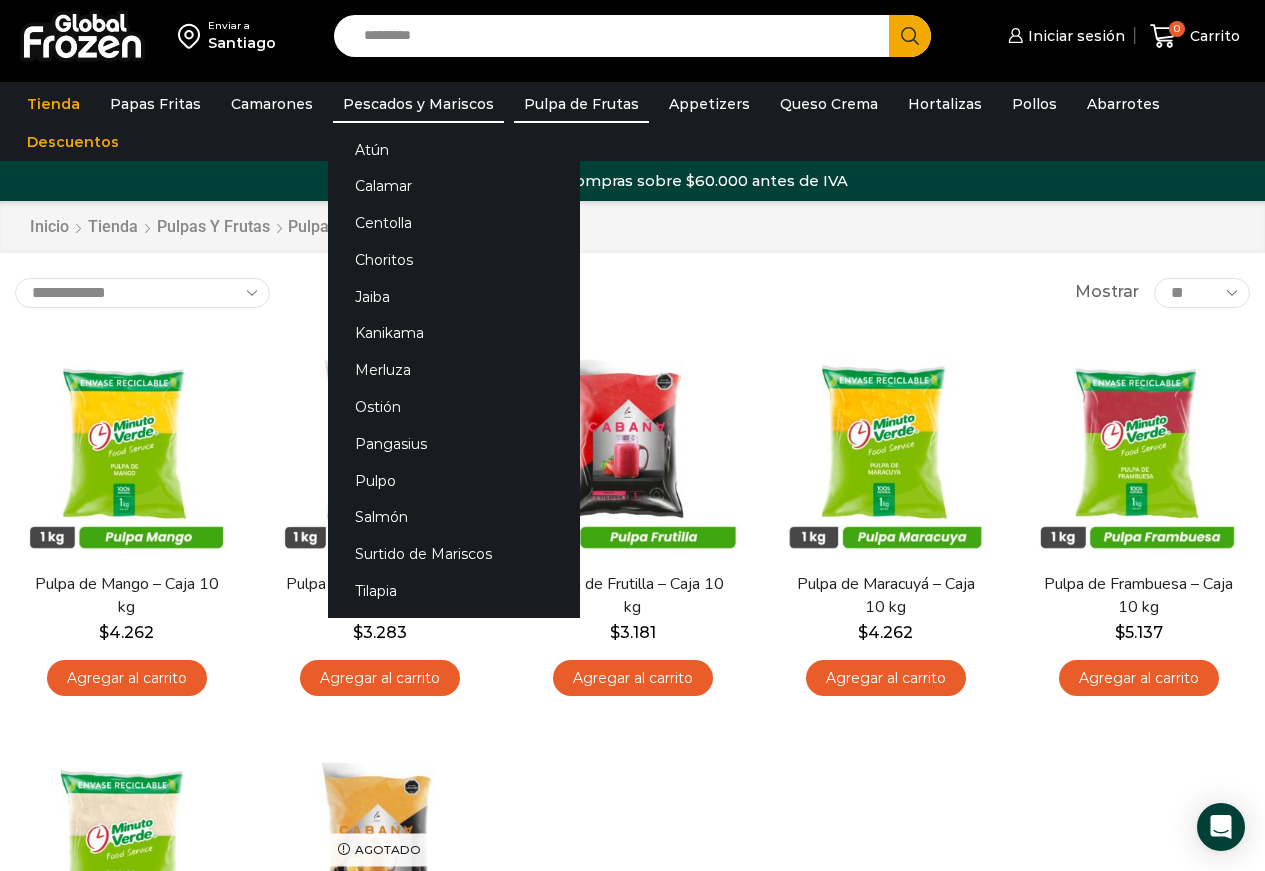 click on "Pescados y Mariscos" at bounding box center (418, 104) 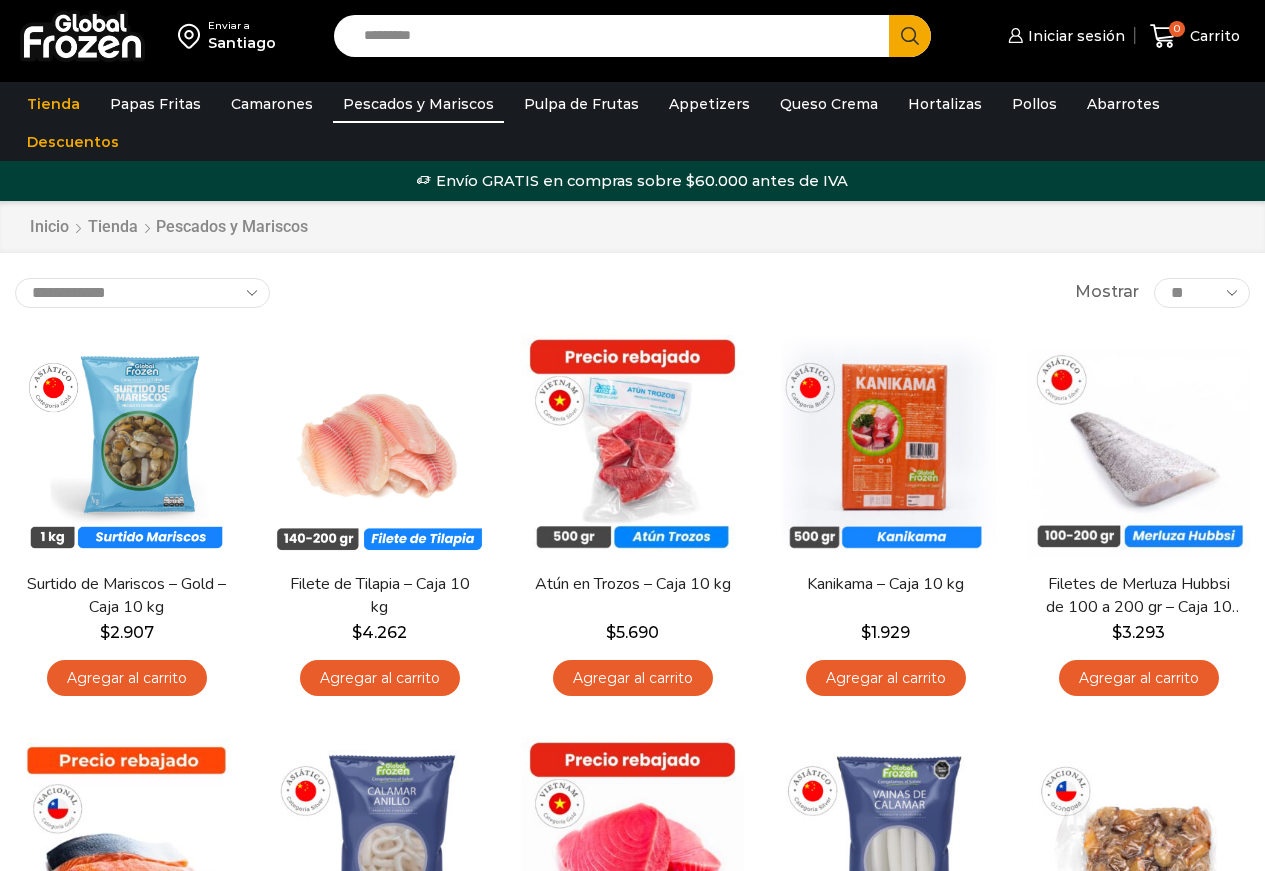 scroll, scrollTop: 0, scrollLeft: 0, axis: both 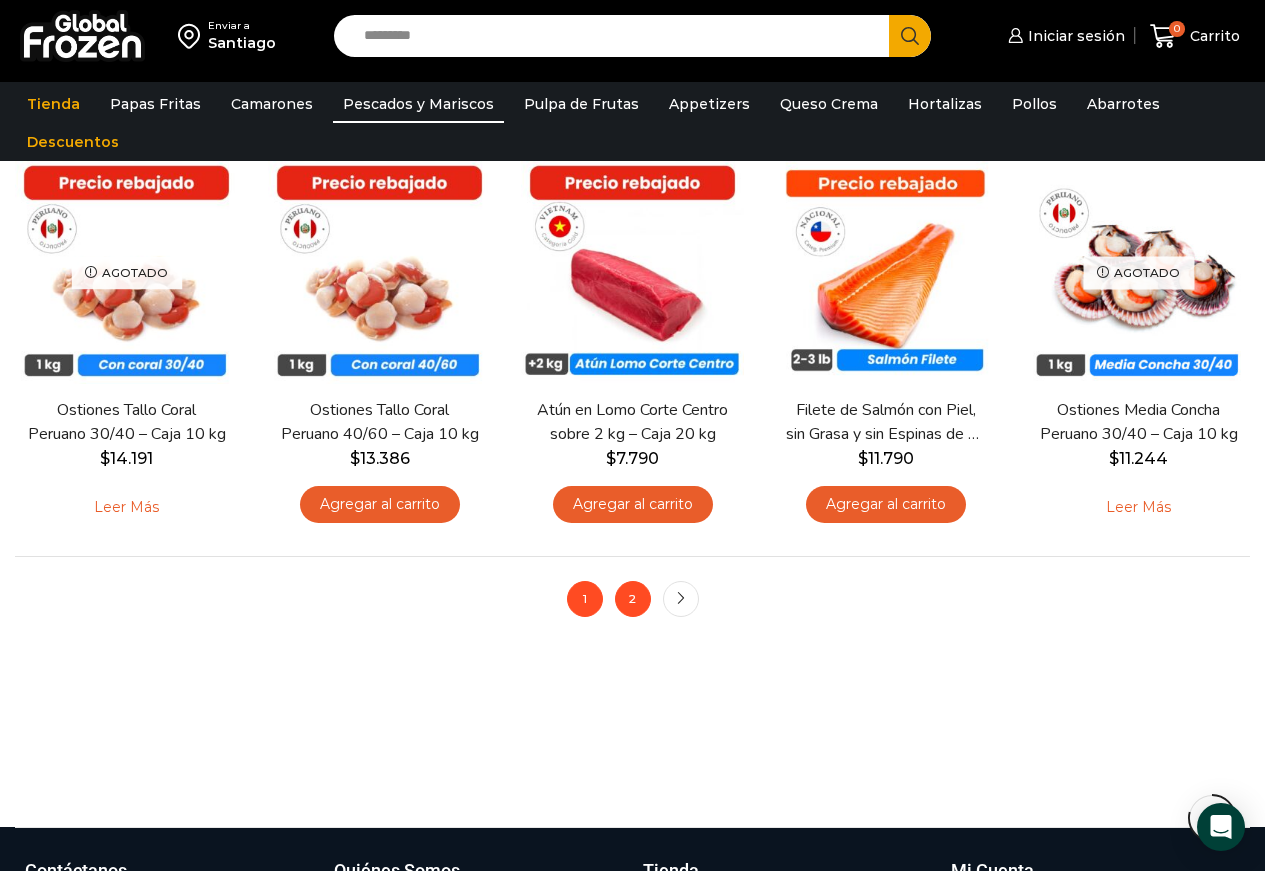 click on "2" at bounding box center [633, 599] 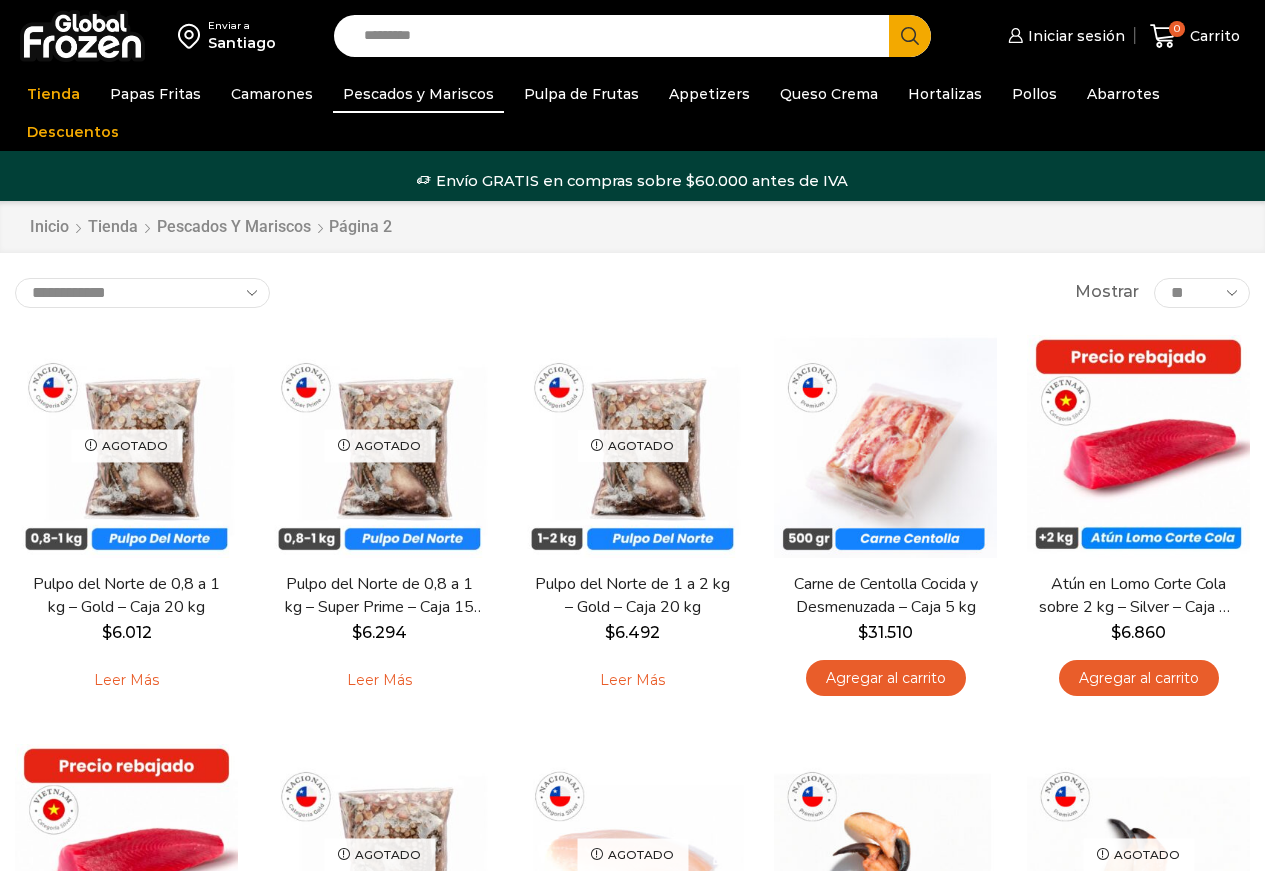 scroll, scrollTop: 0, scrollLeft: 0, axis: both 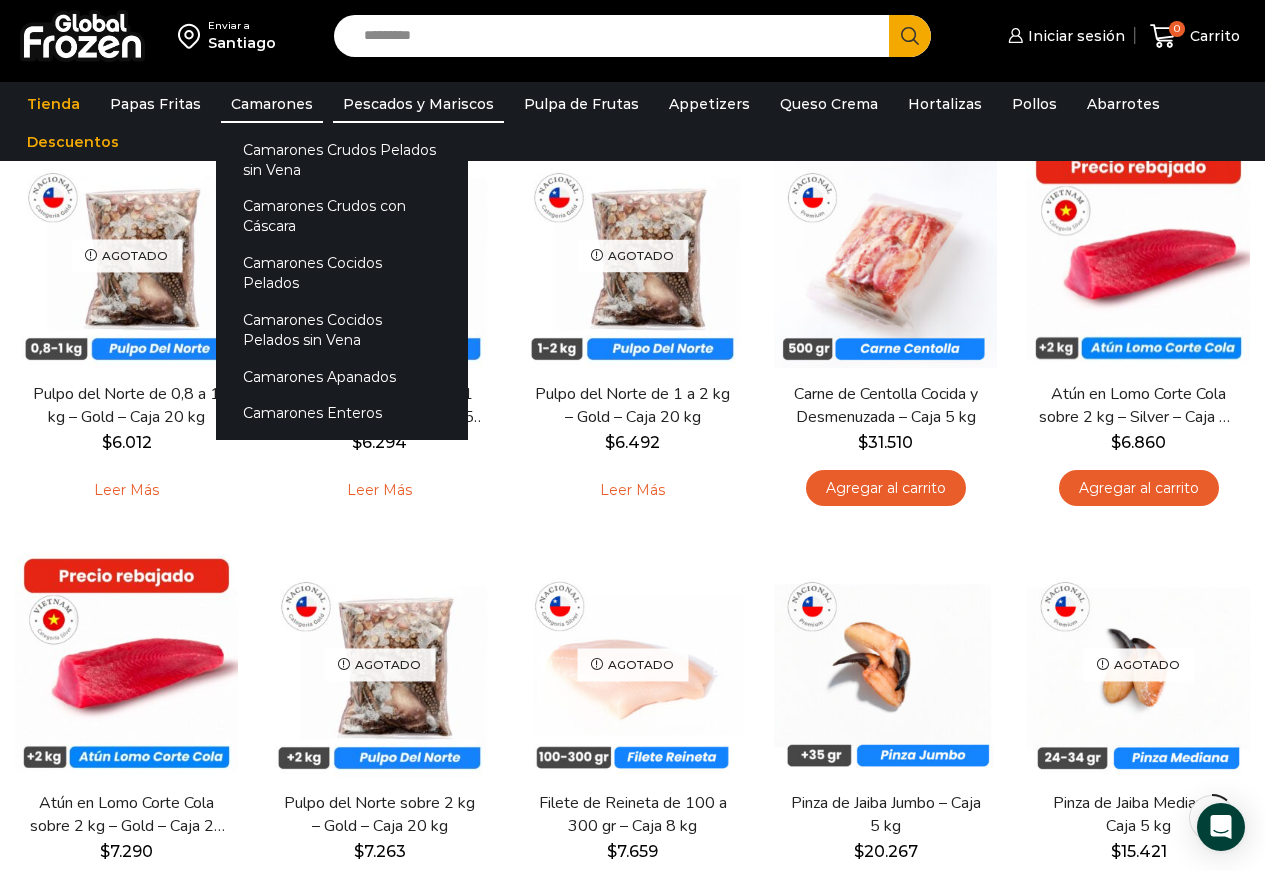 click on "Camarones" at bounding box center (272, 104) 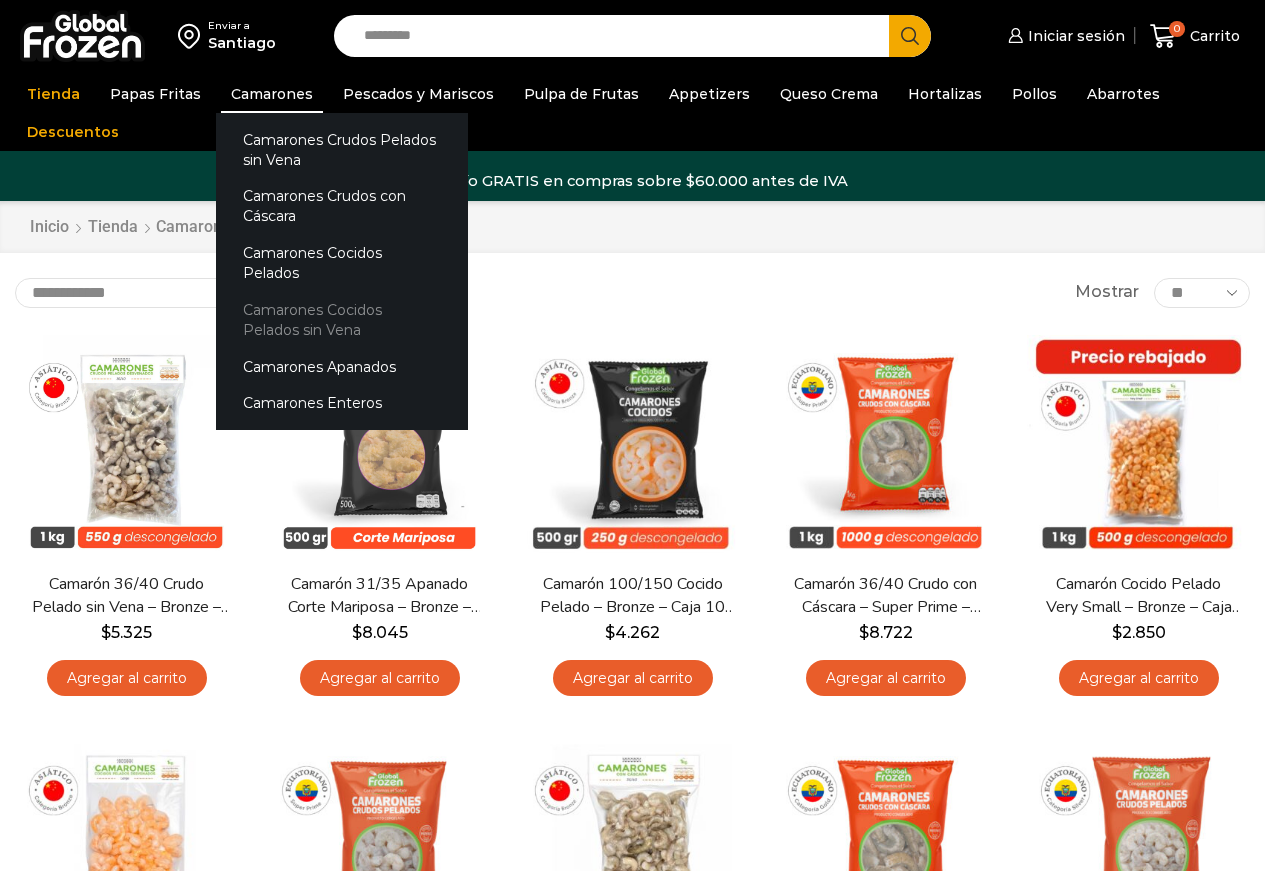 scroll, scrollTop: 0, scrollLeft: 0, axis: both 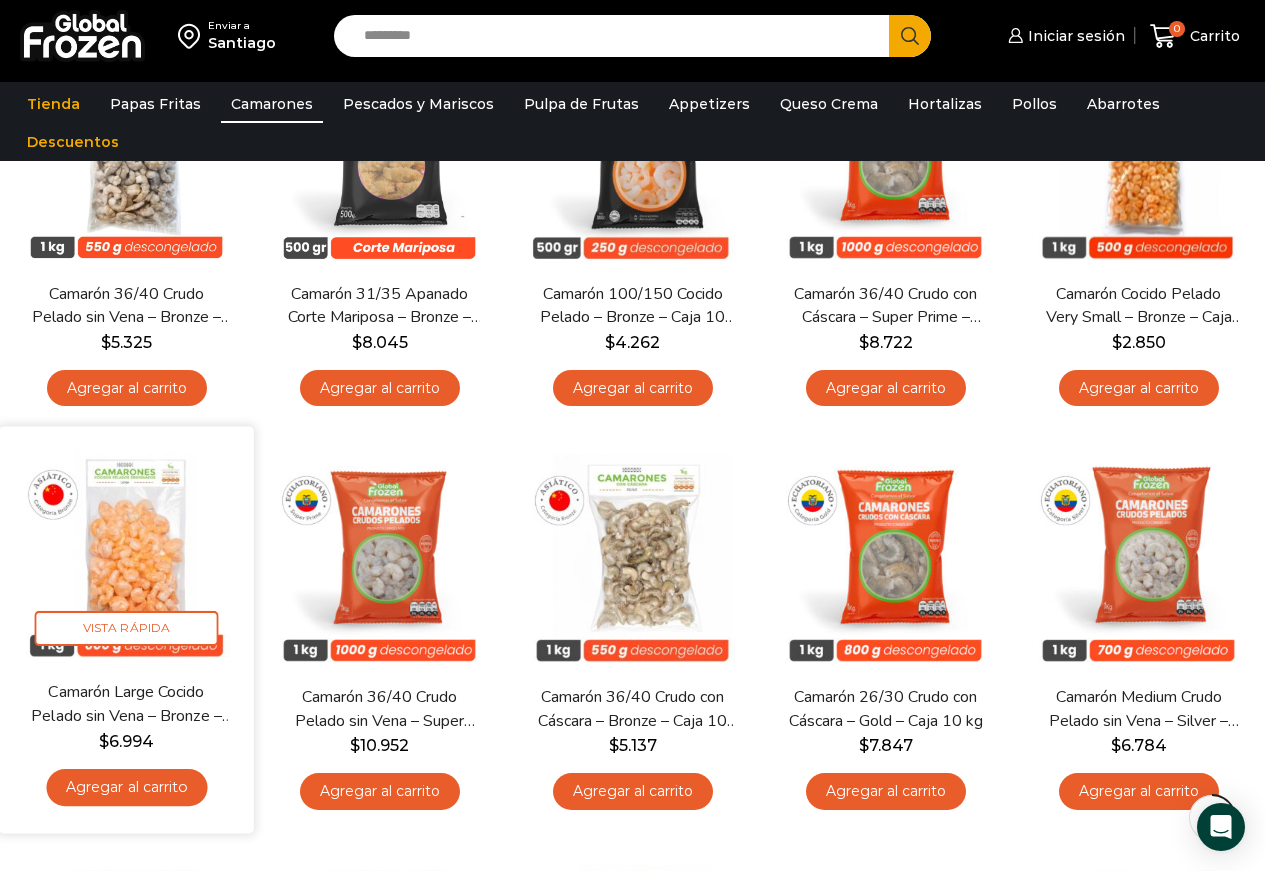 click on "Camarón Large Cocido Pelado sin Vena – Bronze – Caja 10 kg" at bounding box center (126, 705) 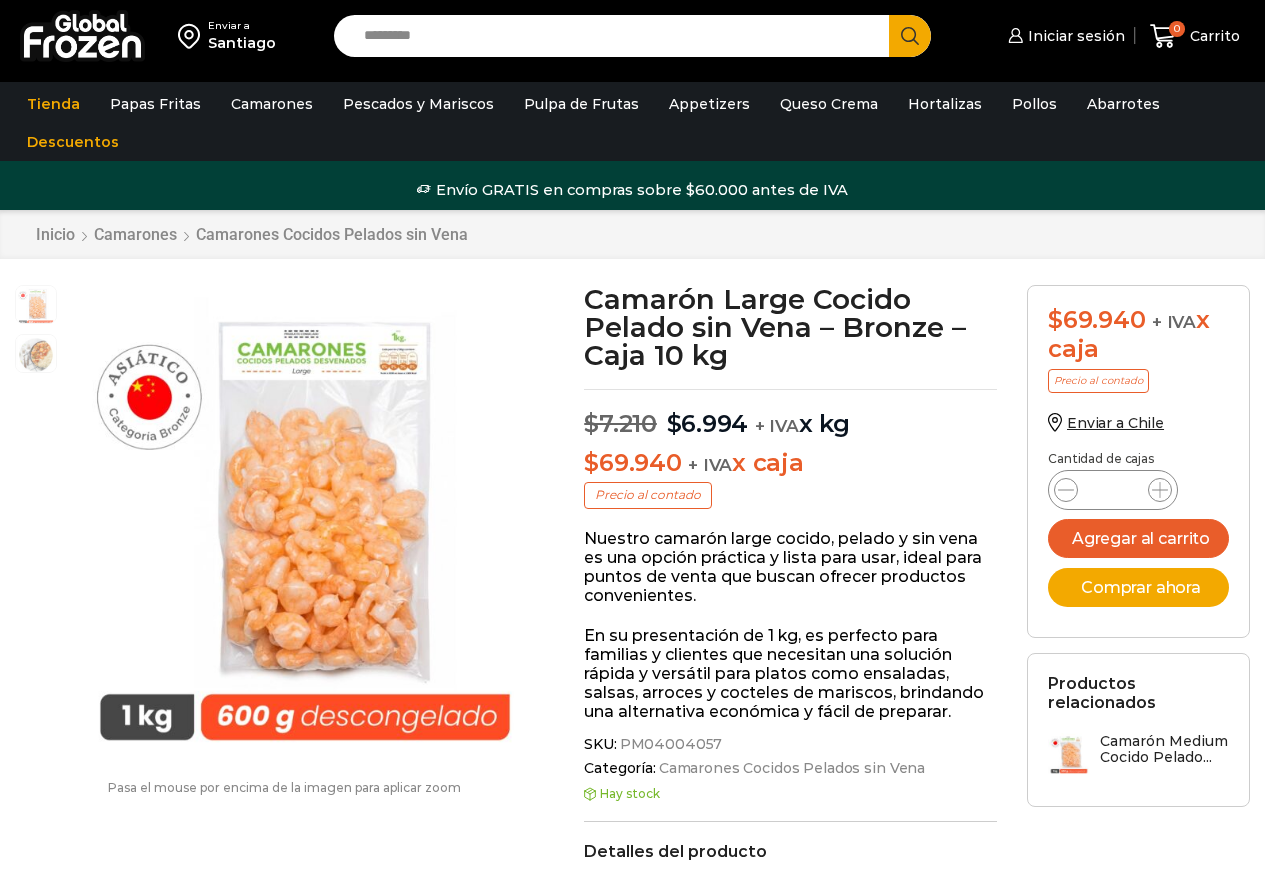 scroll, scrollTop: 1, scrollLeft: 0, axis: vertical 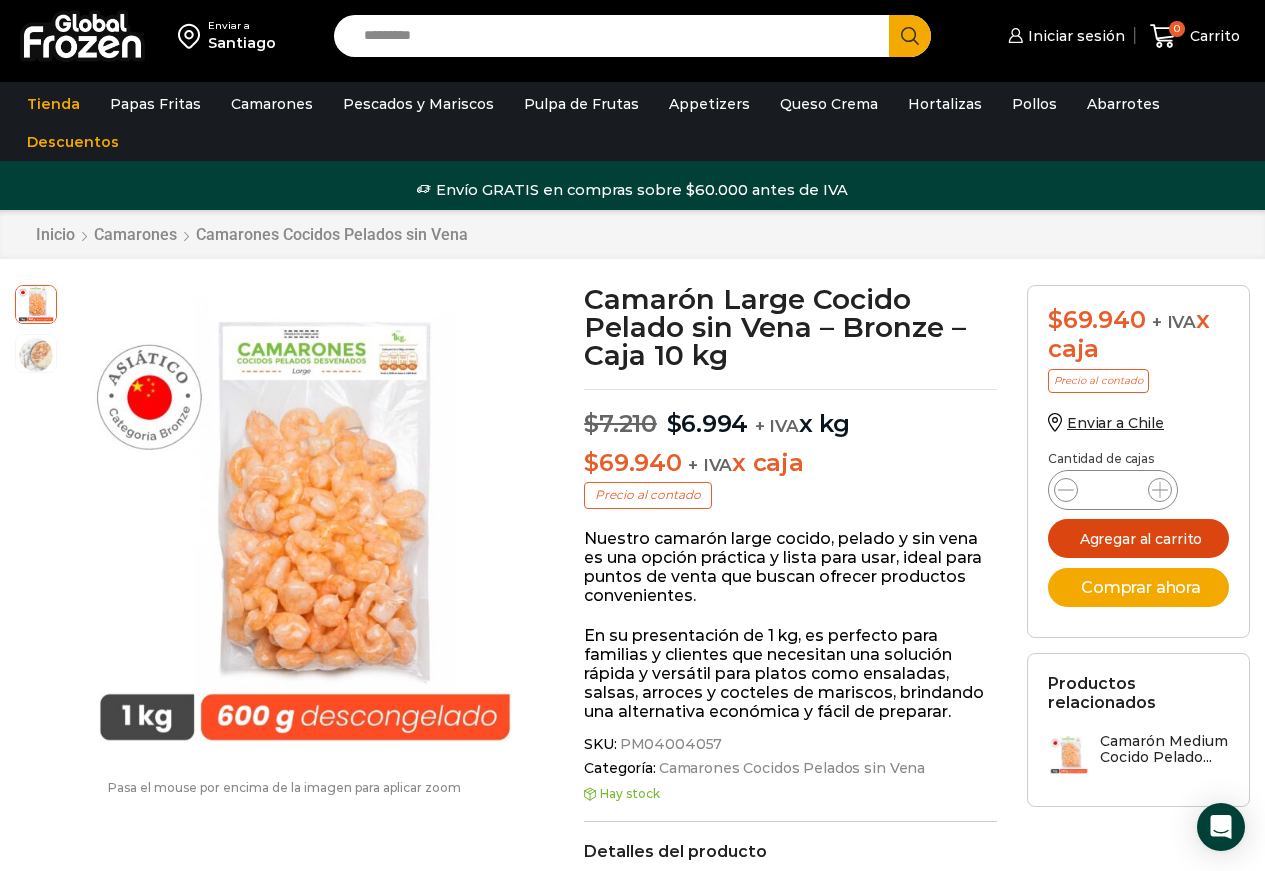 click on "Agregar al carrito" at bounding box center (1138, 538) 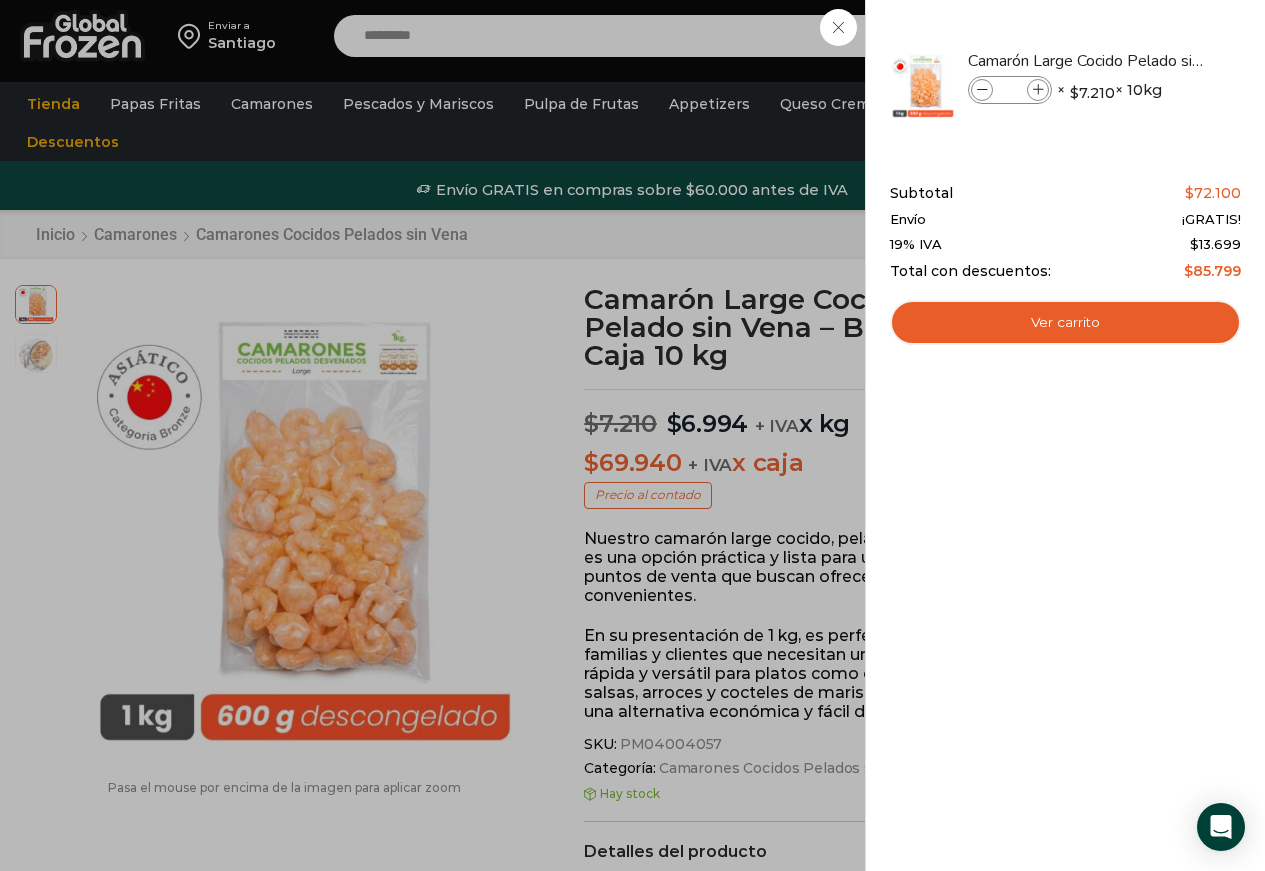 click on "1
Carrito
1
1
Shopping Cart
*" at bounding box center [1195, 36] 